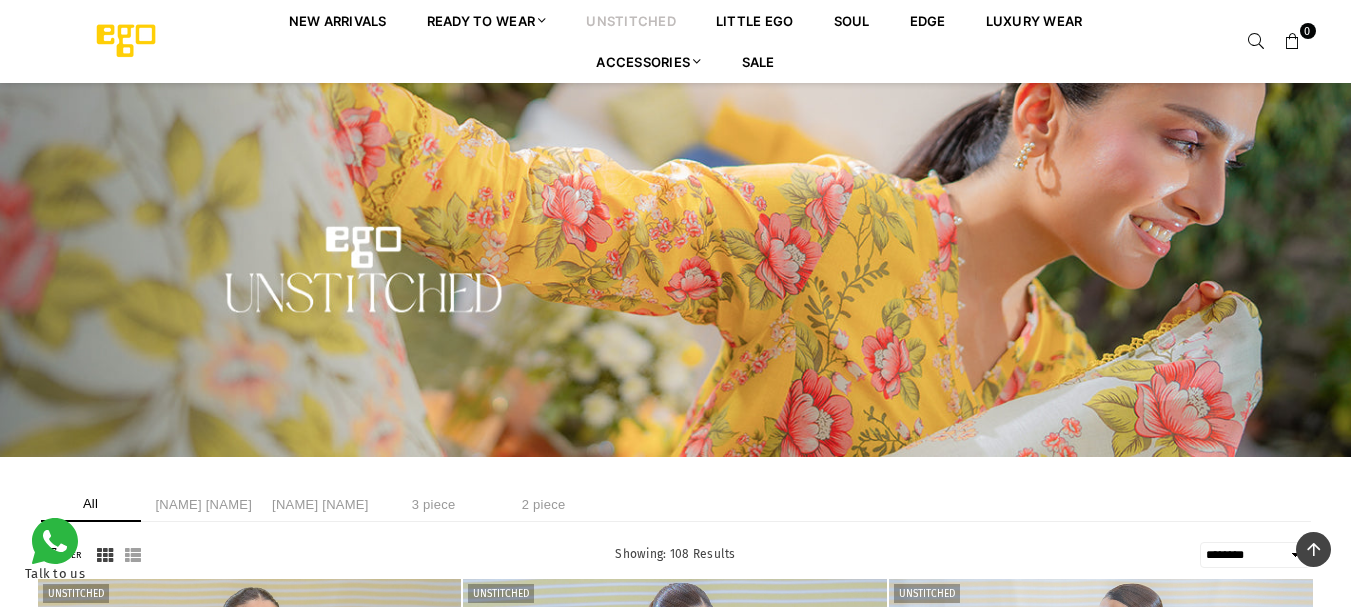 select on "******" 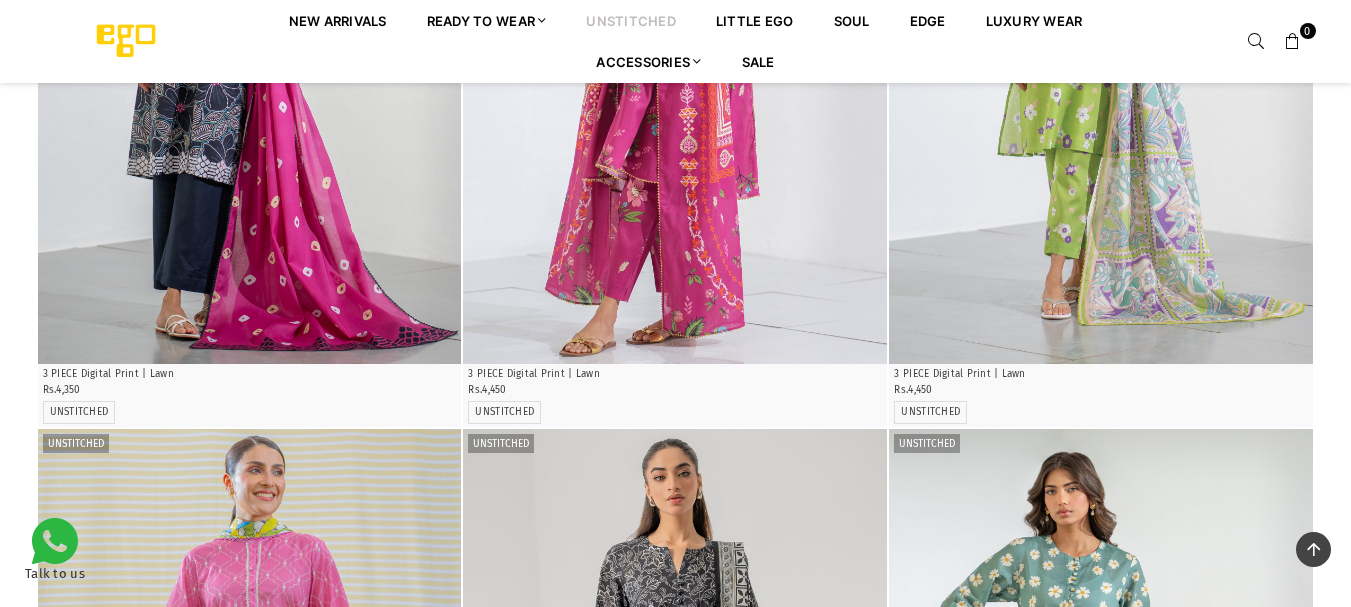 scroll, scrollTop: 0, scrollLeft: 0, axis: both 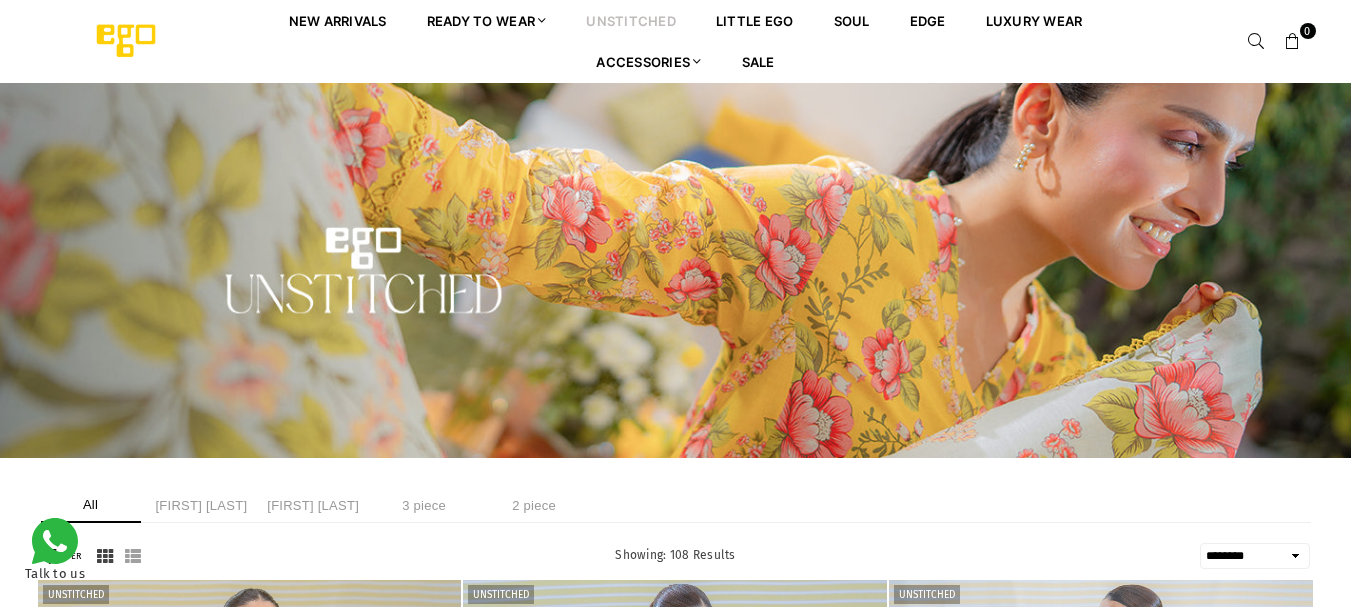 select on "******" 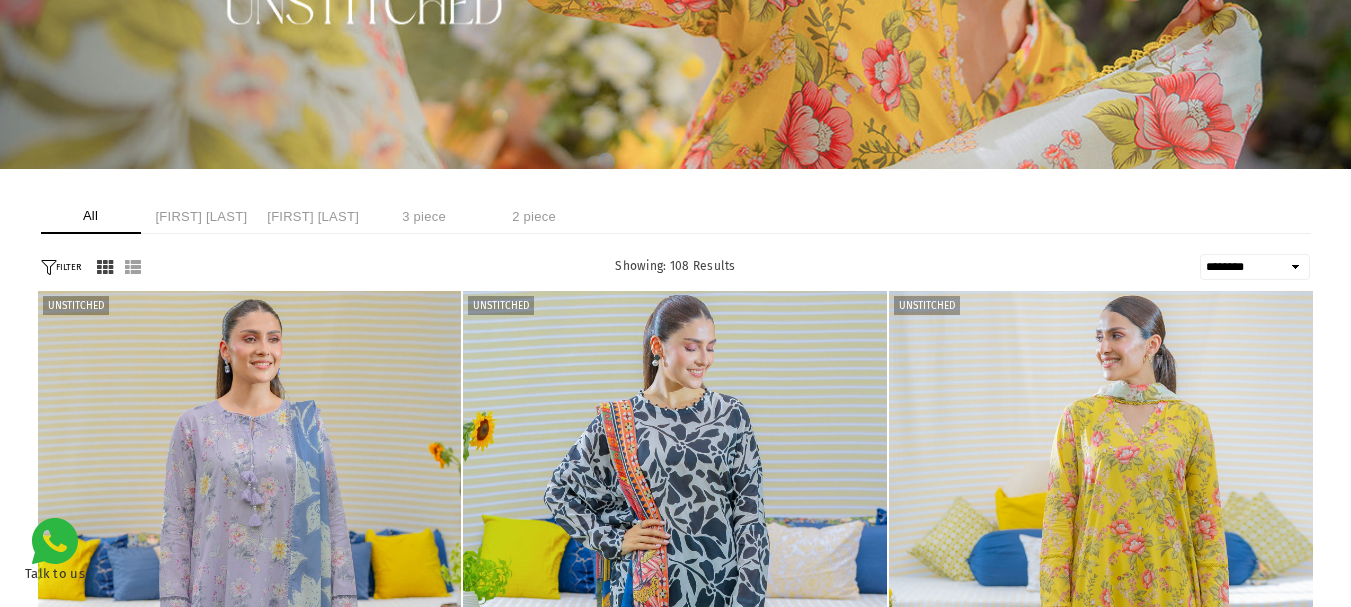 scroll, scrollTop: 382, scrollLeft: 0, axis: vertical 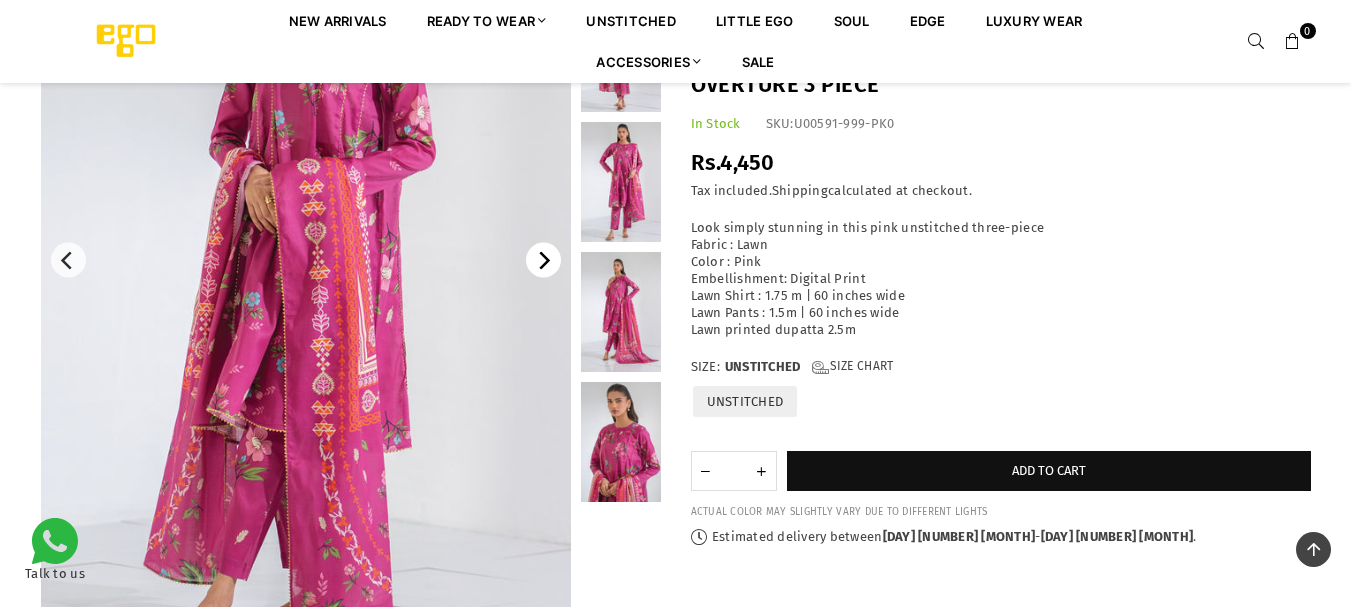 click 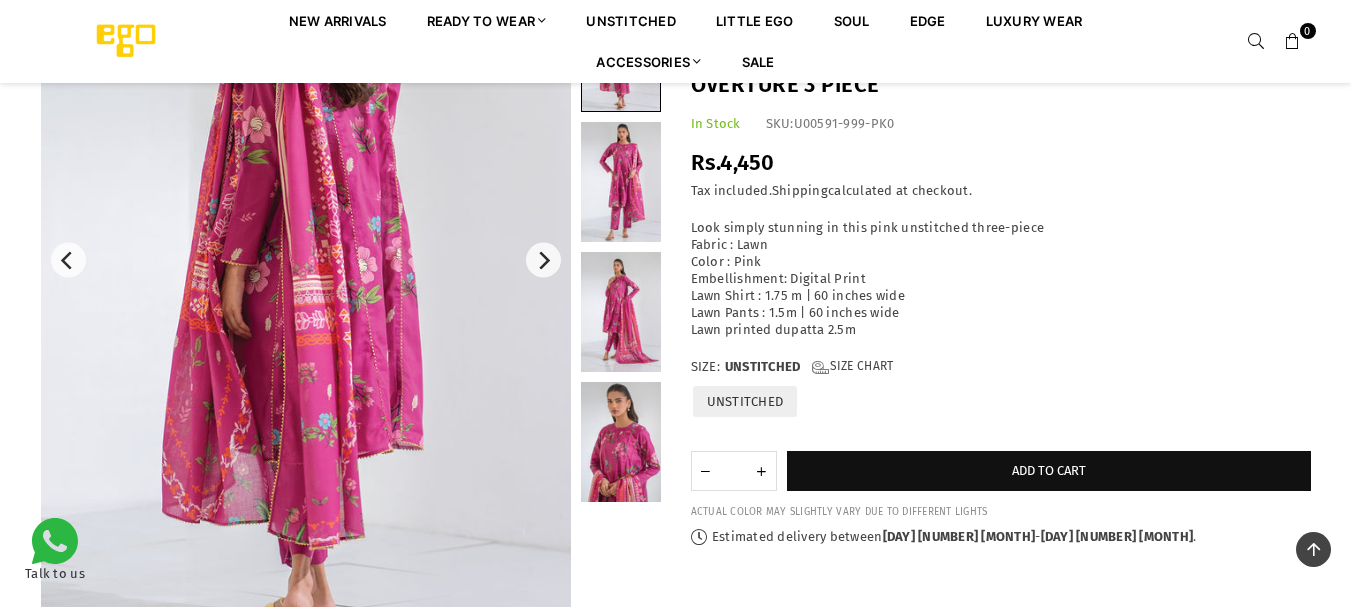 scroll, scrollTop: 182, scrollLeft: 0, axis: vertical 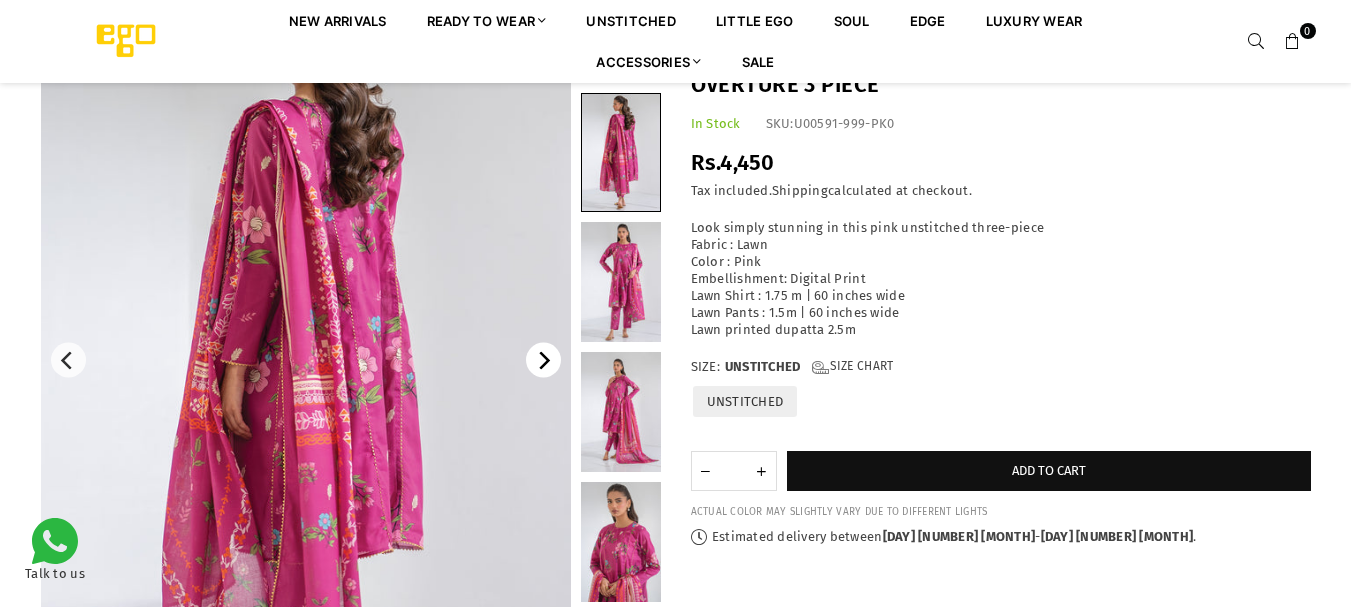 click at bounding box center (543, 360) 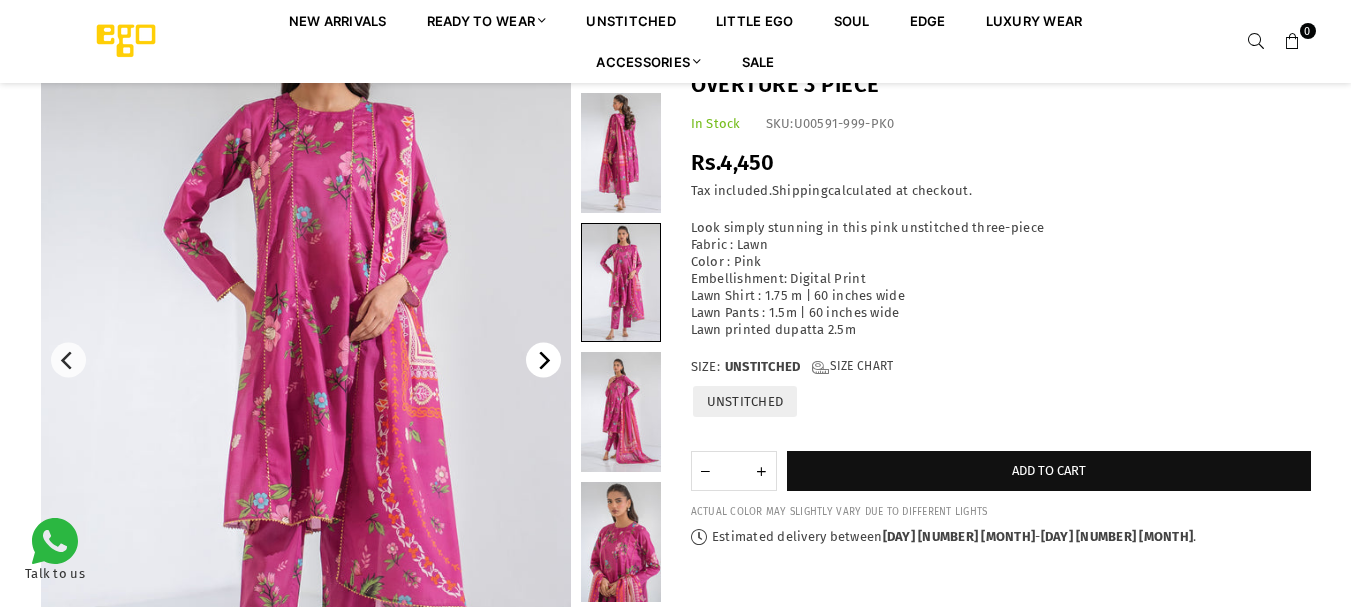 click at bounding box center [543, 360] 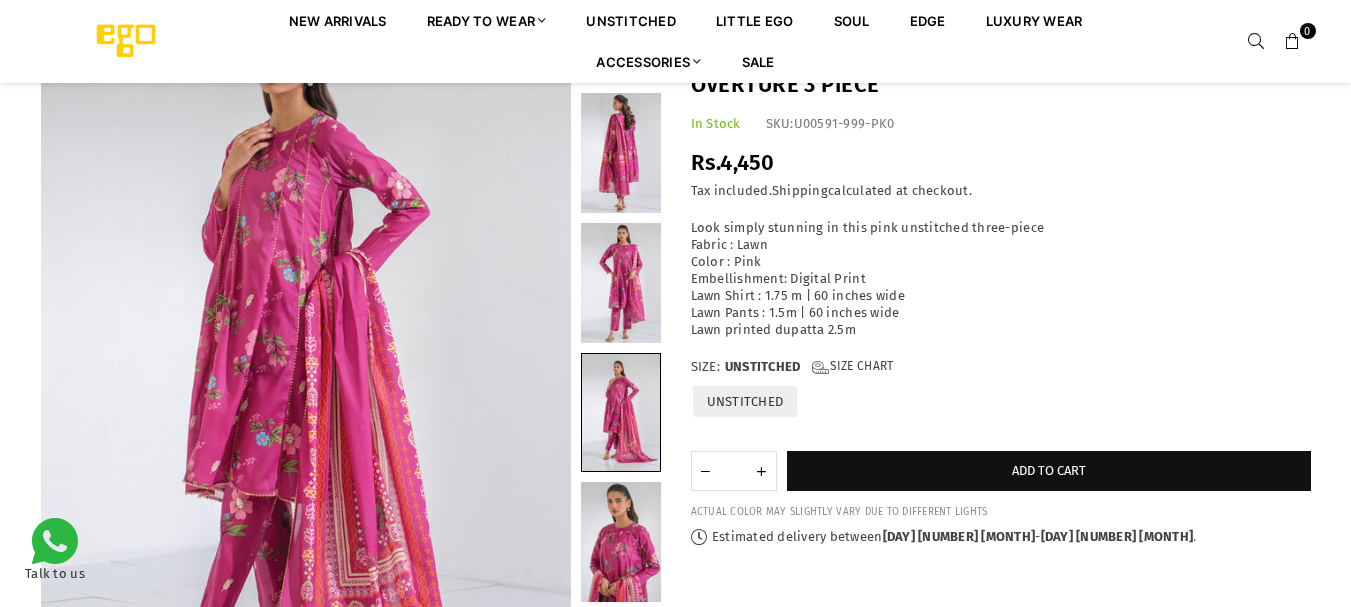 click at bounding box center [621, 412] 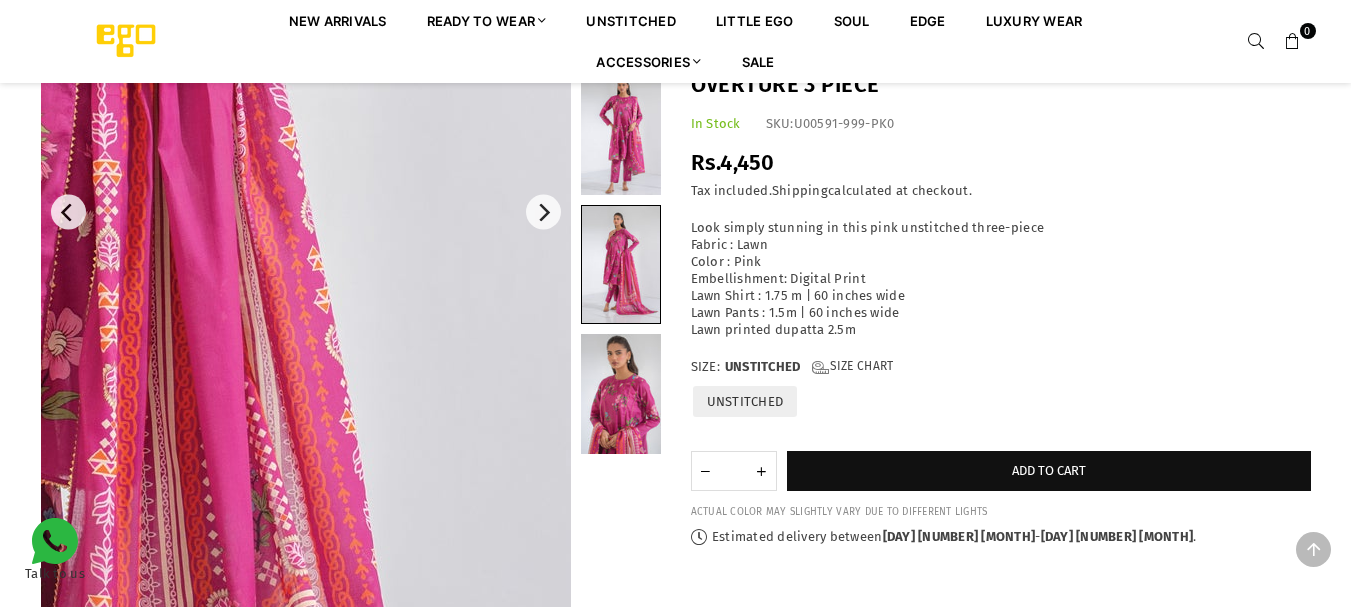 scroll, scrollTop: 382, scrollLeft: 0, axis: vertical 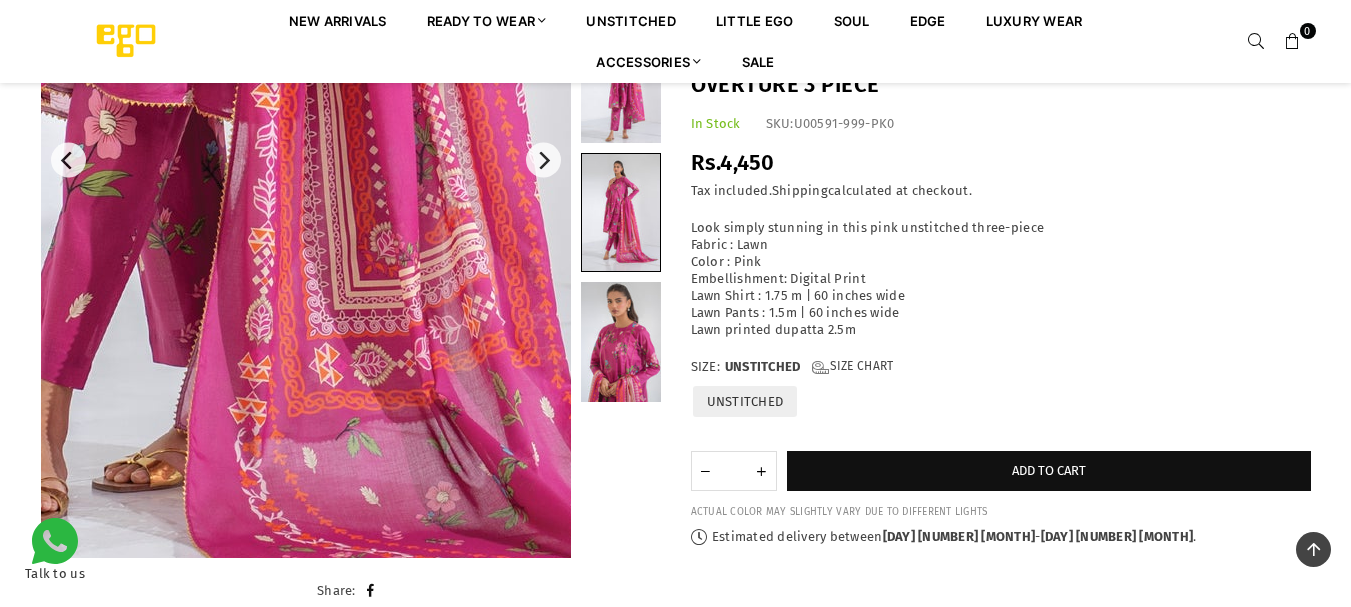 click at bounding box center (257, -201) 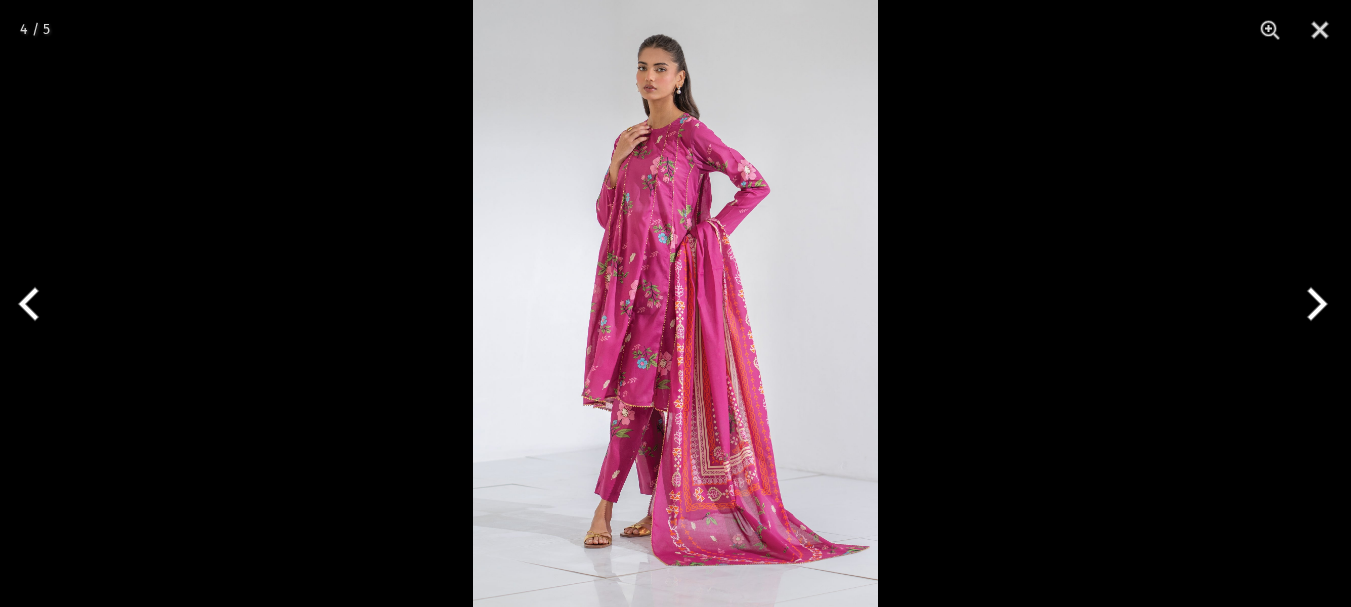 click at bounding box center (675, 303) 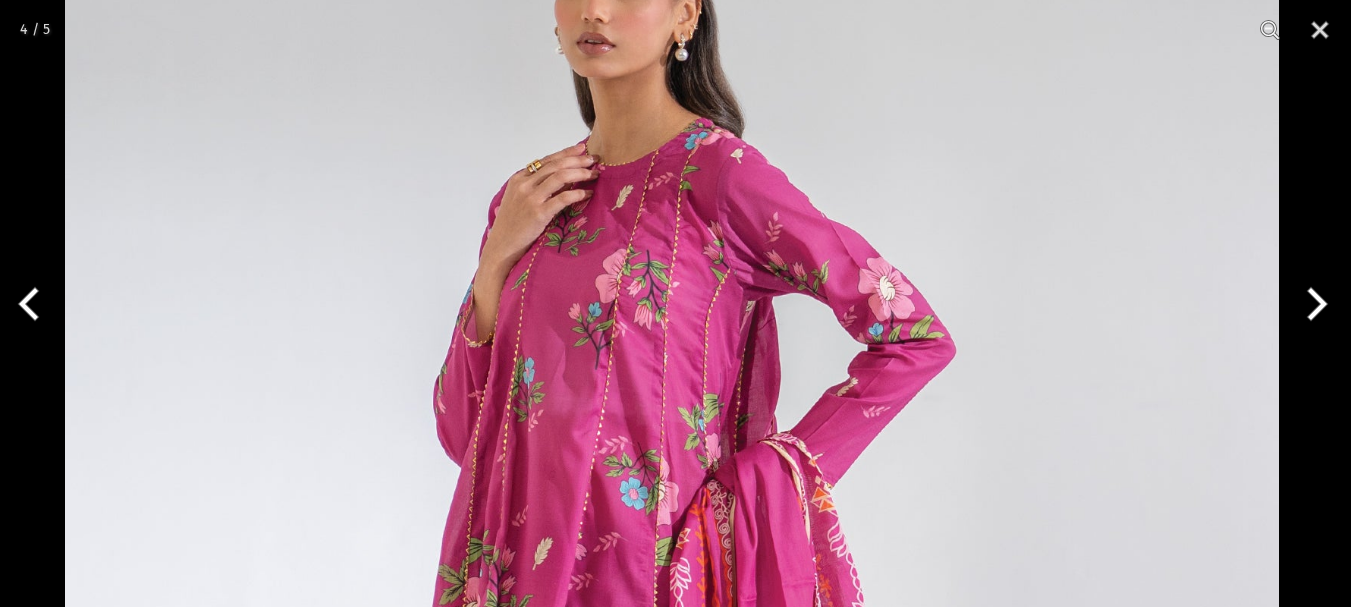 click on "Ego New Arrivals  Ready to Wear  2 PIECE | 3 PIECE All Casuals All Luxury Diva Core Monzene Pulse Boho Soul unstitched  Little EGO  Soul  EDGE  Luxury Wear  Accessories  Bottoms Wraps Inner Sale    0 New Arrivals   Ready to wear   2 PIECE | 3 PIECE All Casuals All Luxury Diva Core Monzene Pulse Boho Soul Unstitched   Little EGO GIRLS 2 TO 8 YEARS   Soul LUXURY WEAR   EDGE Always ready to surprise you   LUXURY WEAR   Accessories   Bottoms Wraps Inner SALE   LOGIN Register Now
Home | Overture 3 piece
UNSTITCHED" at bounding box center (675, 891) 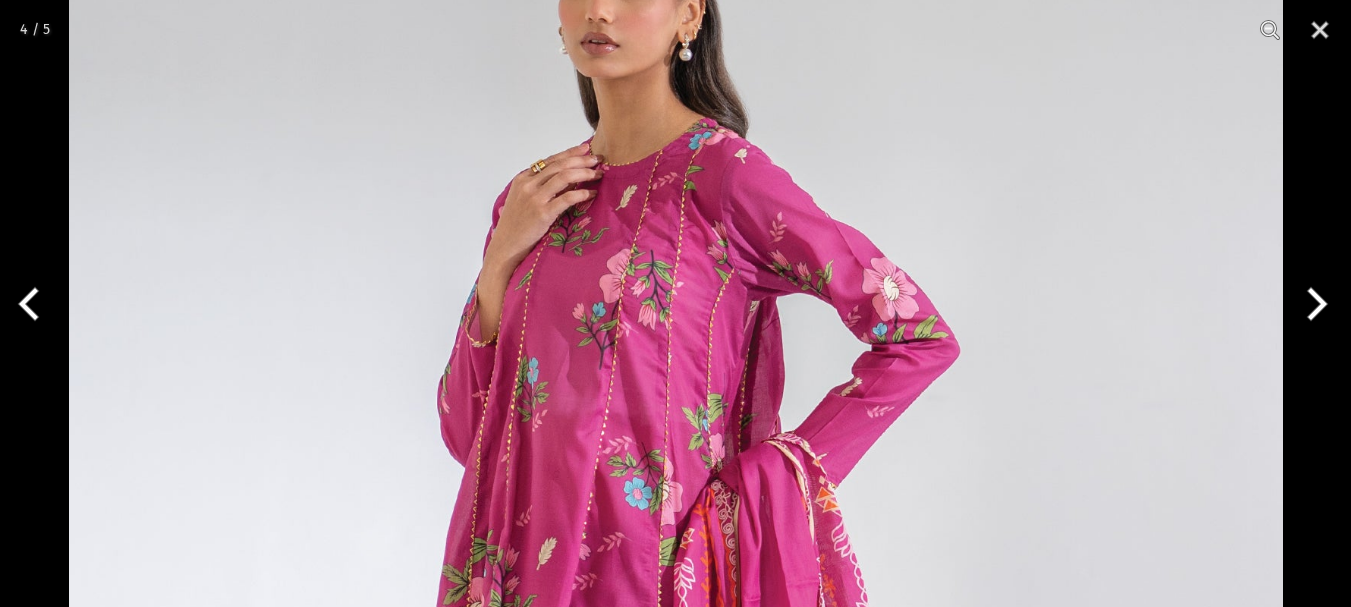 click at bounding box center [1313, 304] 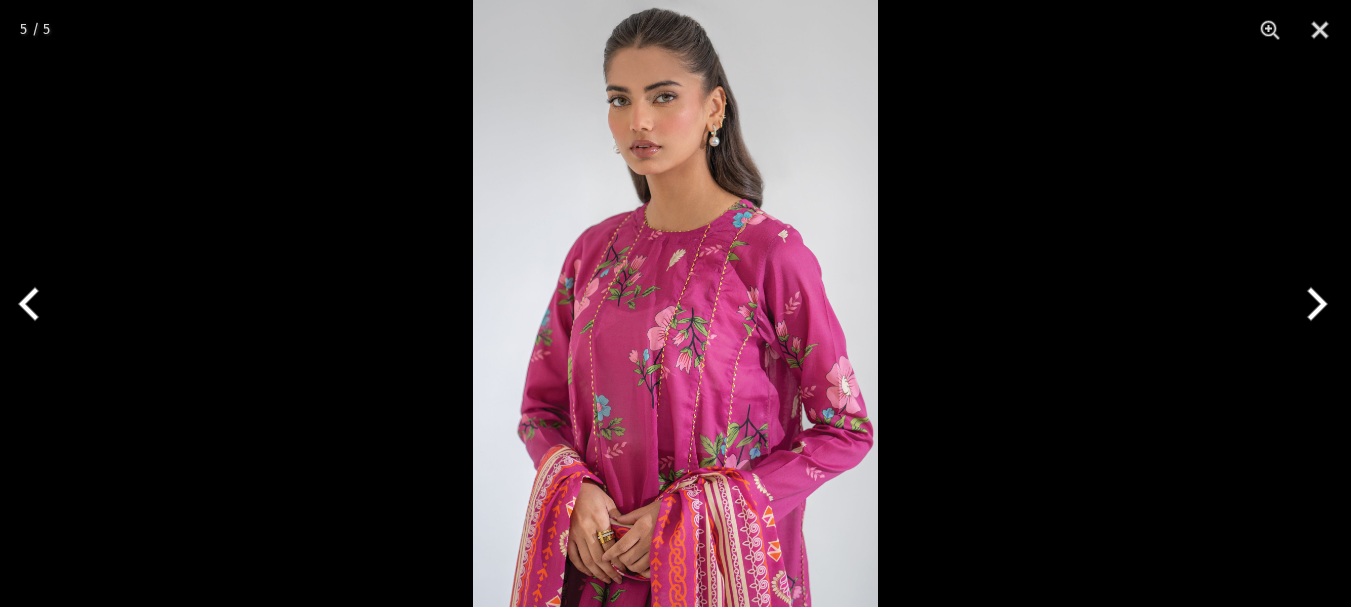 click at bounding box center [1313, 304] 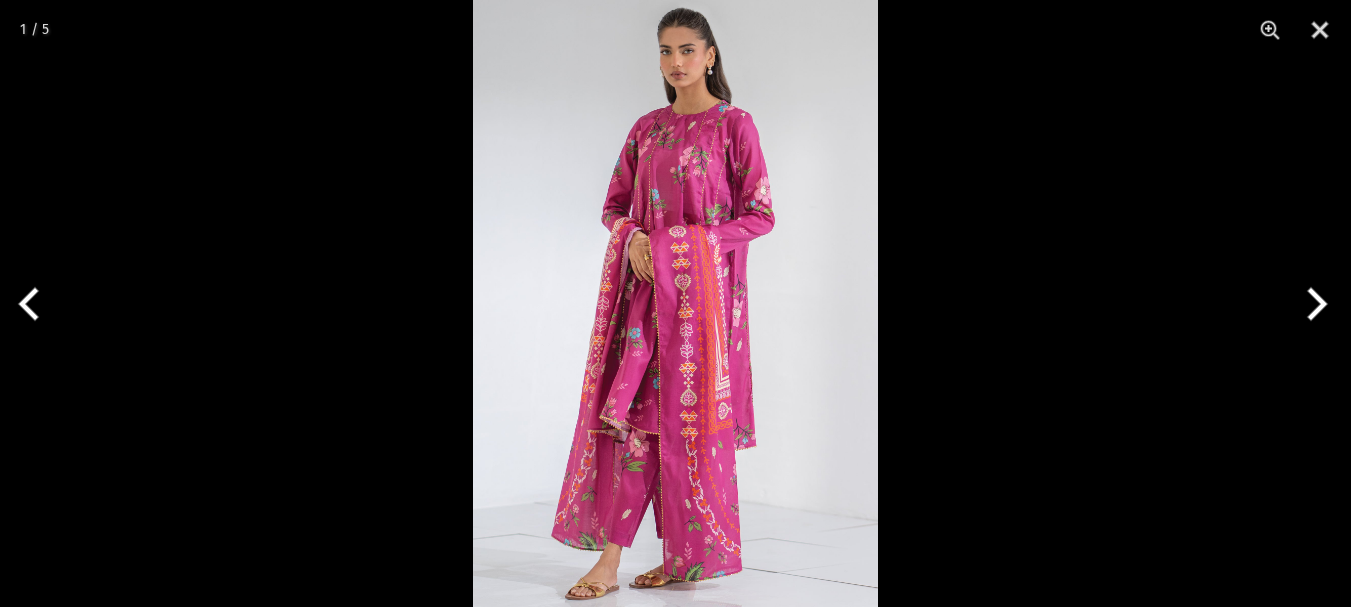 click at bounding box center (1313, 304) 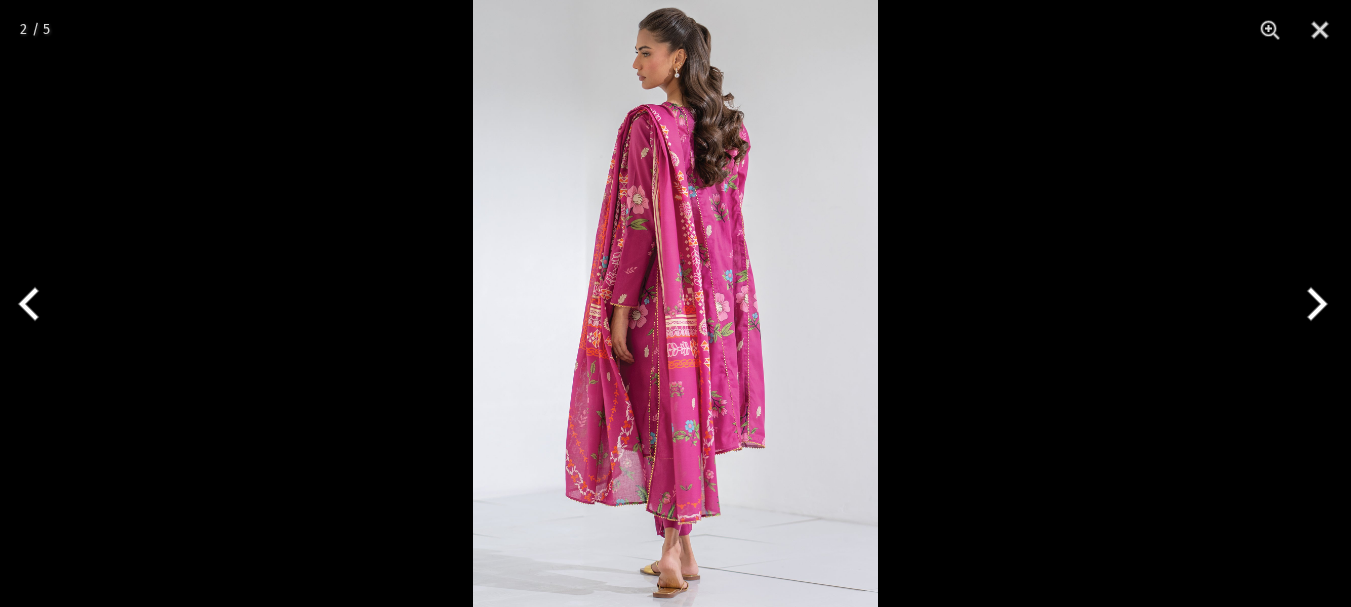 click at bounding box center [1313, 304] 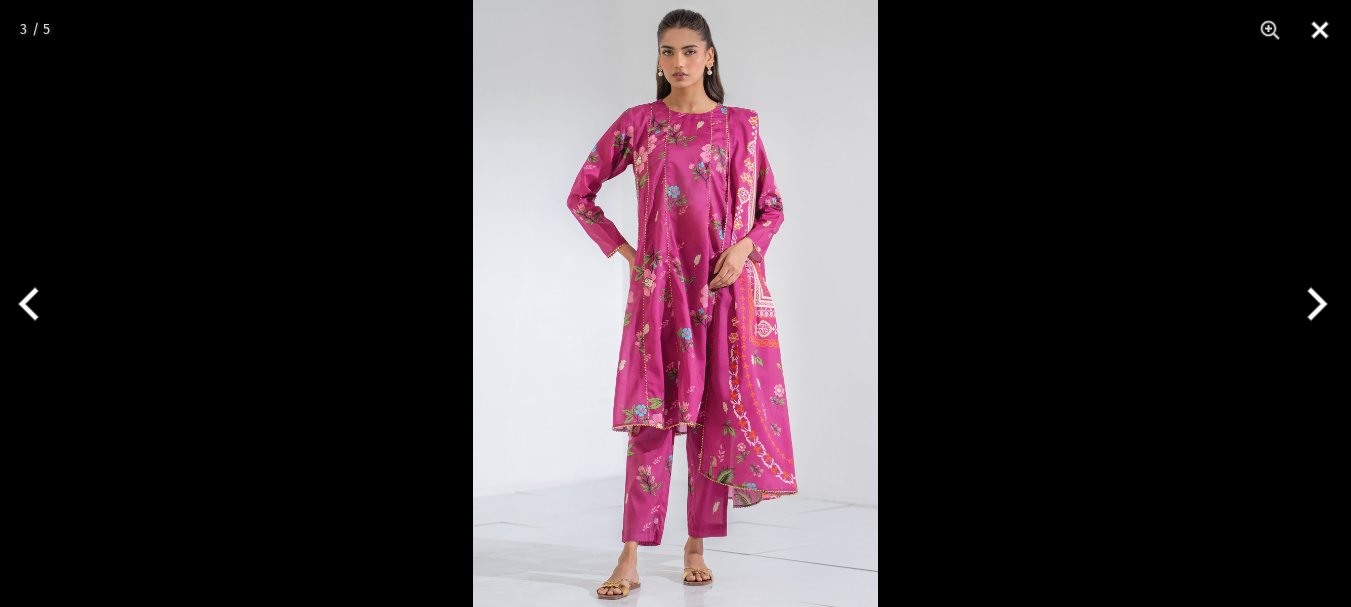 click at bounding box center [1320, 30] 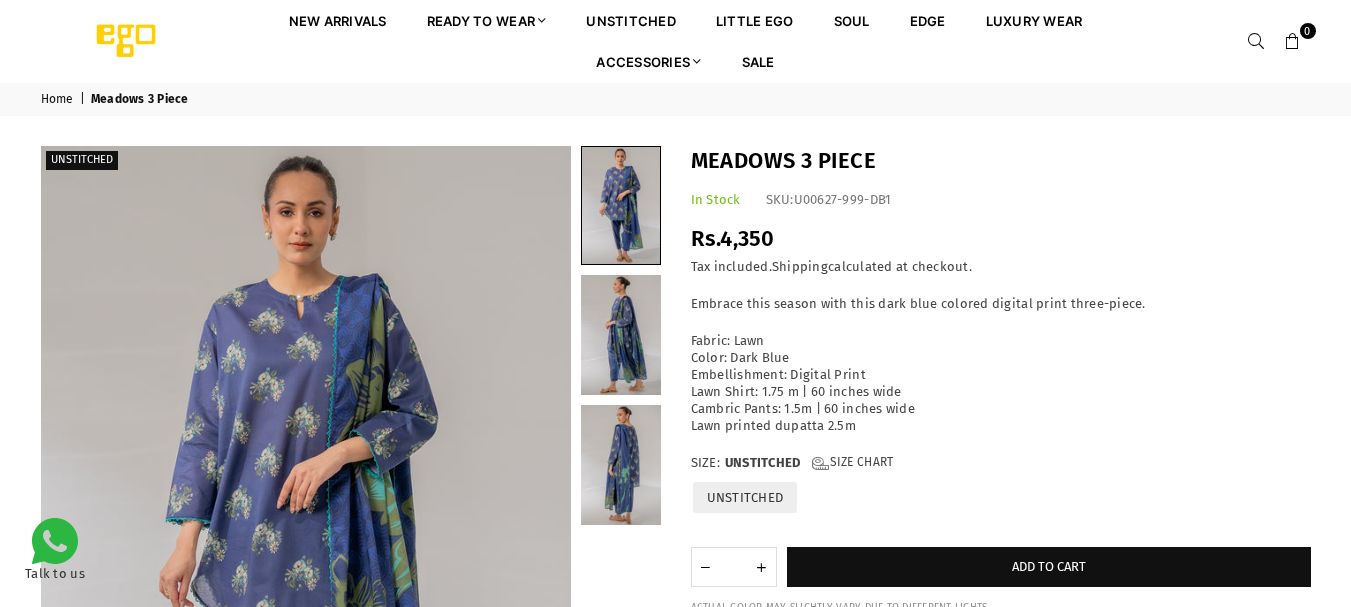 scroll, scrollTop: 0, scrollLeft: 0, axis: both 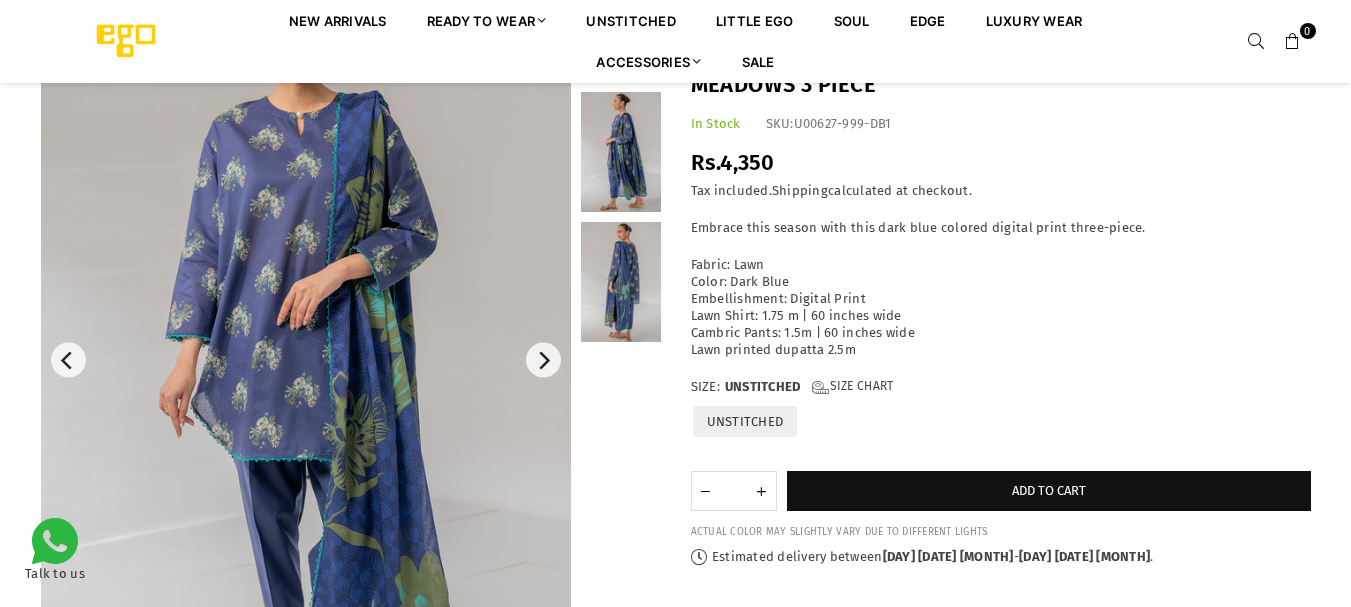 click at bounding box center [621, 282] 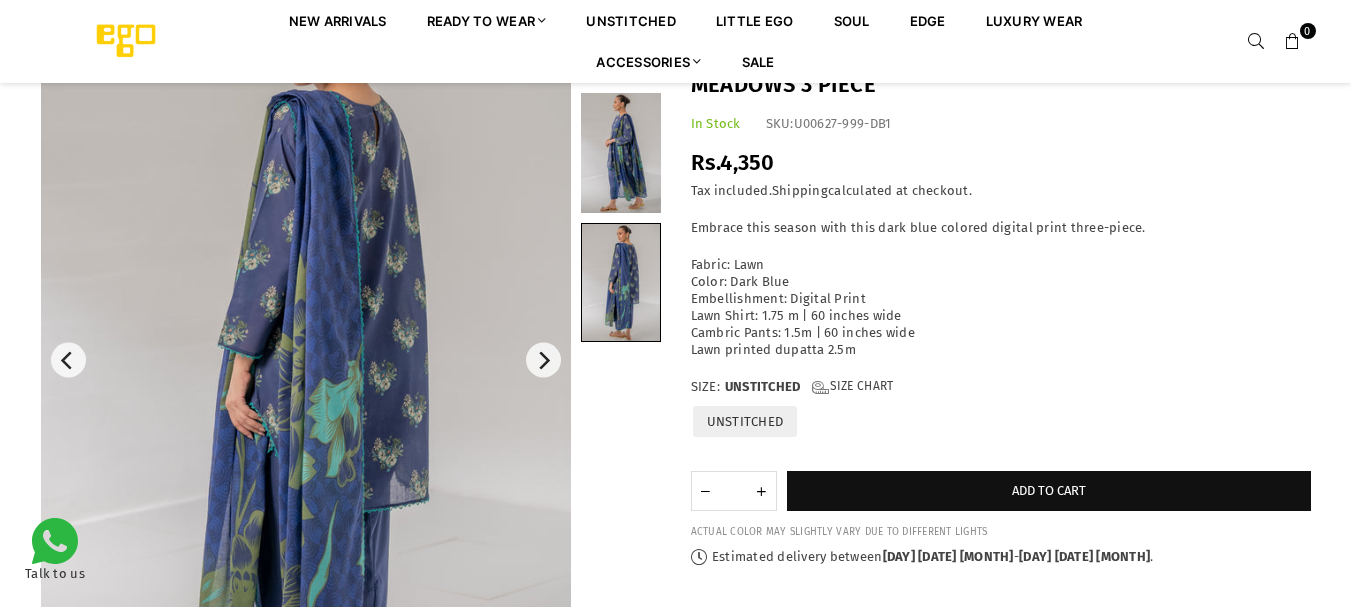 click at bounding box center [306, 360] 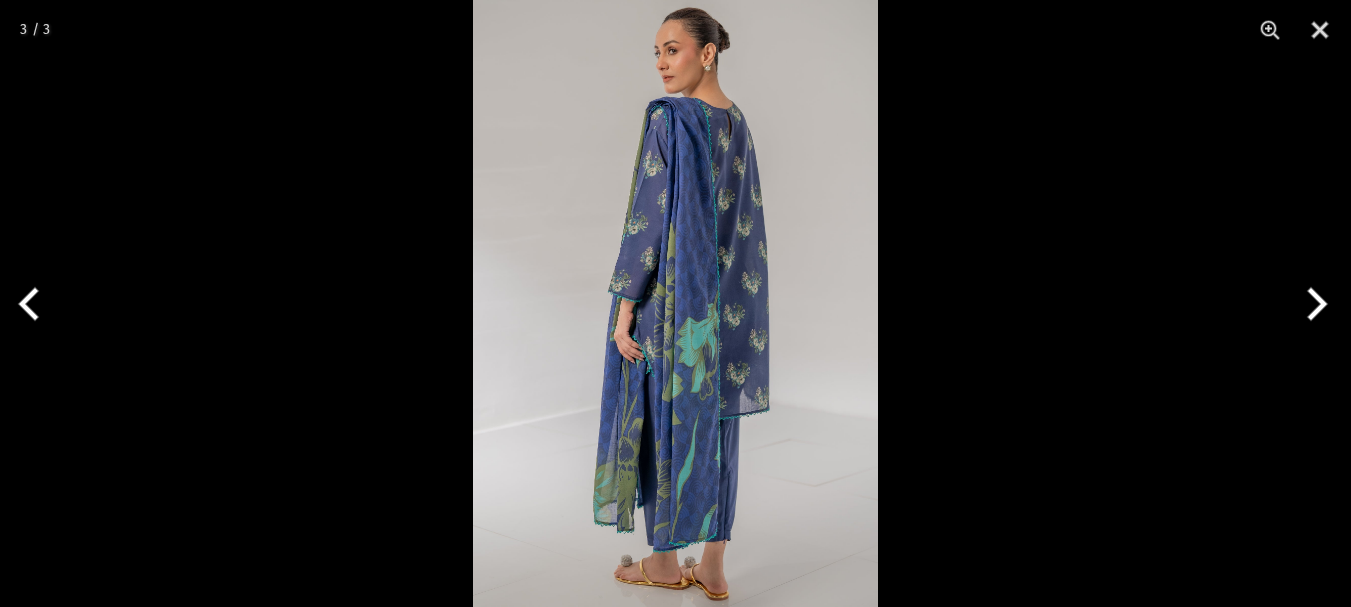 click at bounding box center [675, 303] 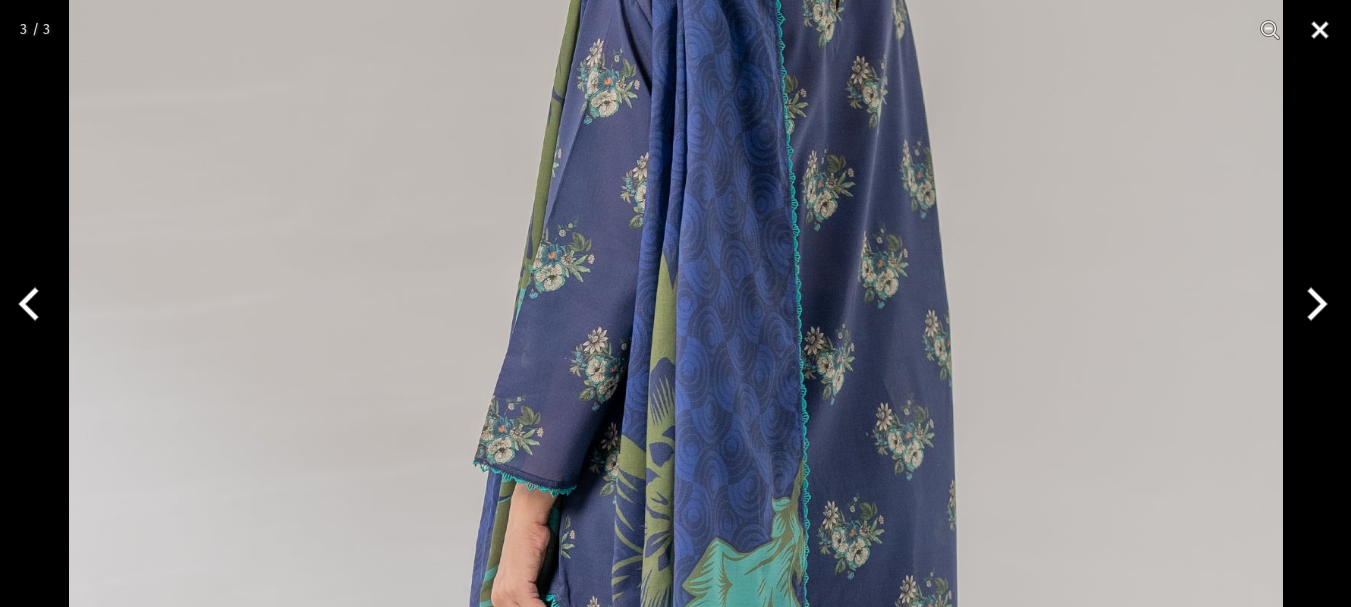 click at bounding box center [1320, 30] 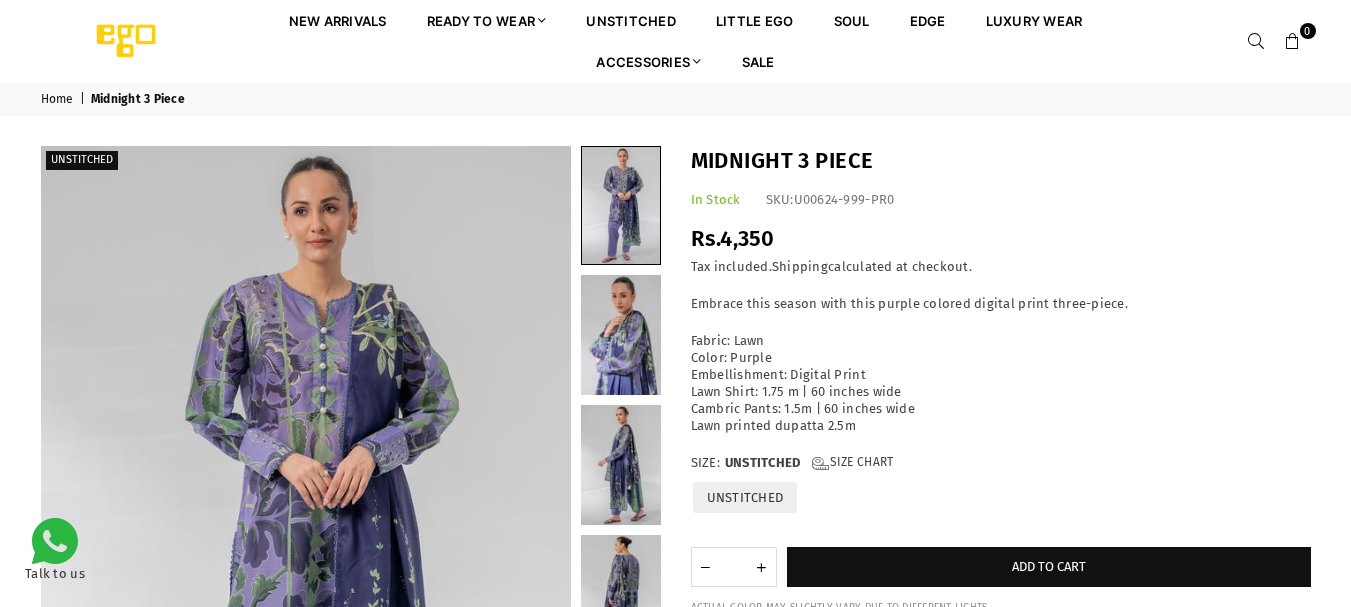 scroll, scrollTop: 0, scrollLeft: 0, axis: both 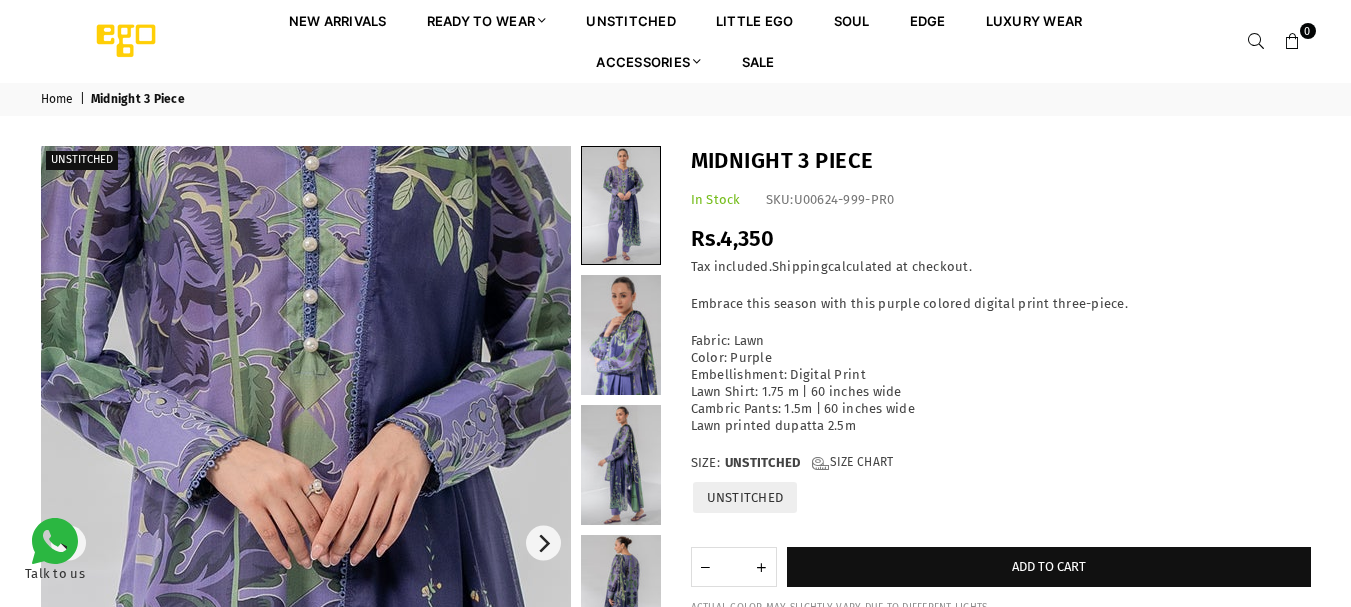click at bounding box center (272, 646) 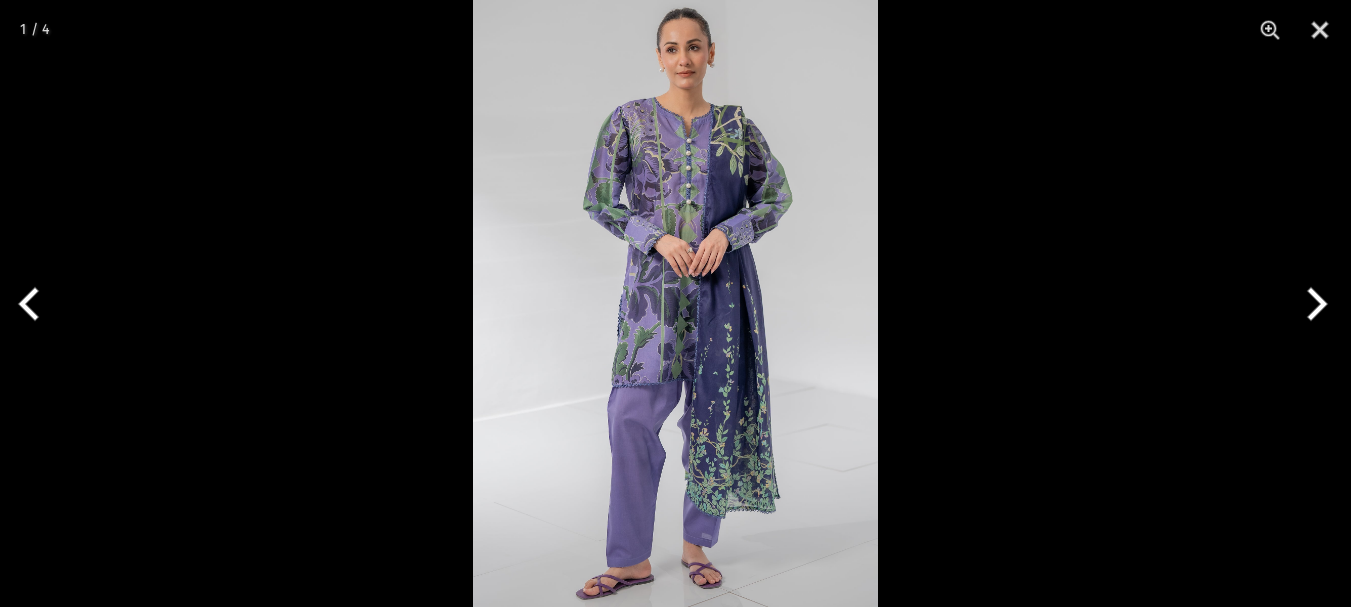 click at bounding box center [675, 303] 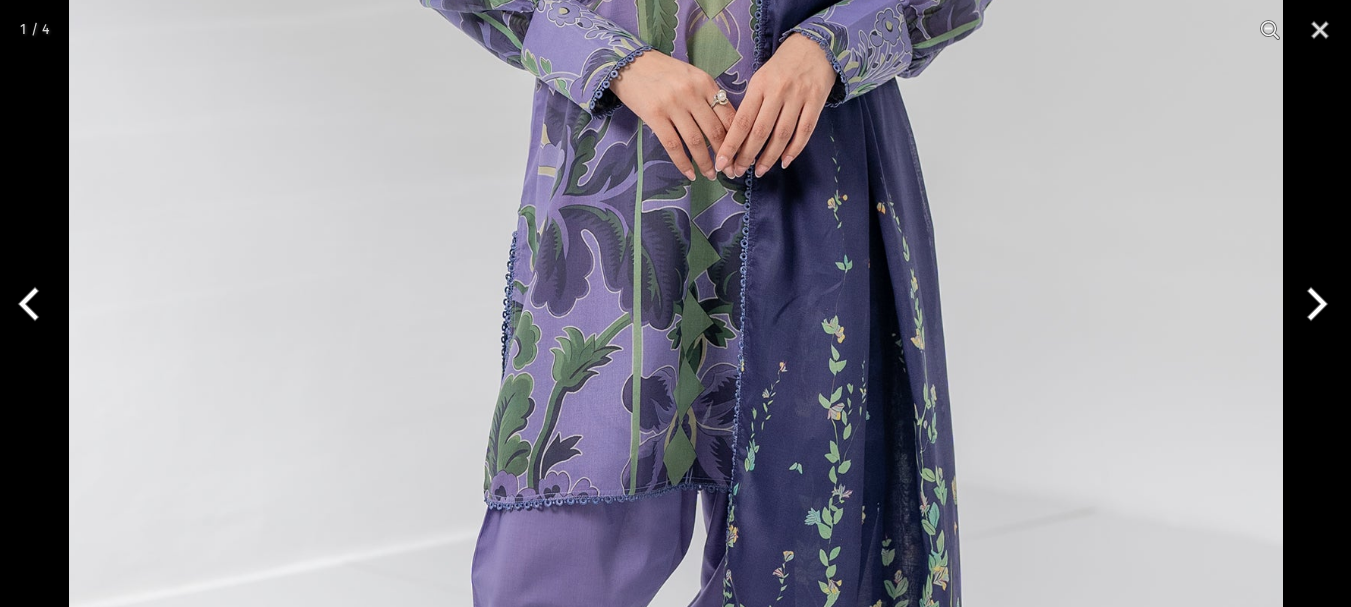 click on "Ego New Arrivals  Ready to Wear  2 PIECE | 3 PIECE All Casuals All Luxury Diva Core Monzene Pulse Boho Soul unstitched  Little EGO  Soul  EDGE  Luxury Wear  Accessories  Bottoms Wraps Inner Sale    0 New Arrivals   Ready to wear   2 PIECE | 3 PIECE All Casuals All Luxury Diva Core Monzene Pulse Boho Soul Unstitched   Little EGO GIRLS 2 TO 8 YEARS   Soul LUXURY WEAR   EDGE Always ready to surprise you   LUXURY WEAR   Accessories   Bottoms Wraps Inner SALE   LOGIN Register Now
Home | Midnight 3 Piece
Unstitched" at bounding box center (675, 1069) 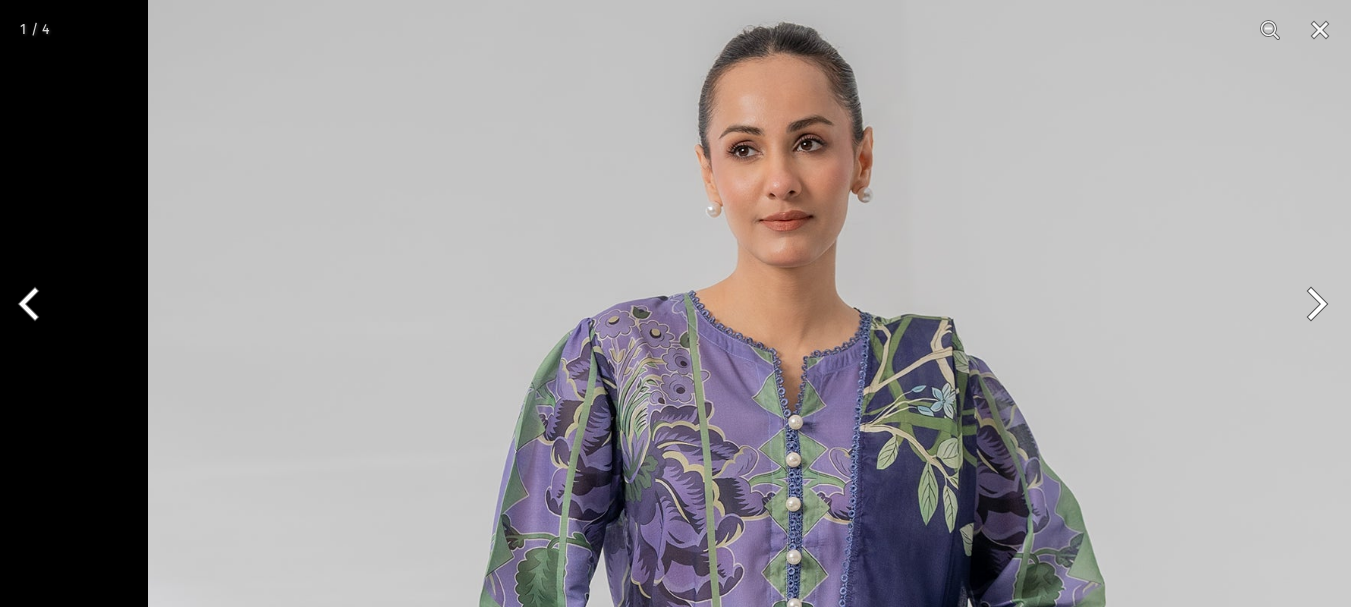 click at bounding box center (755, 910) 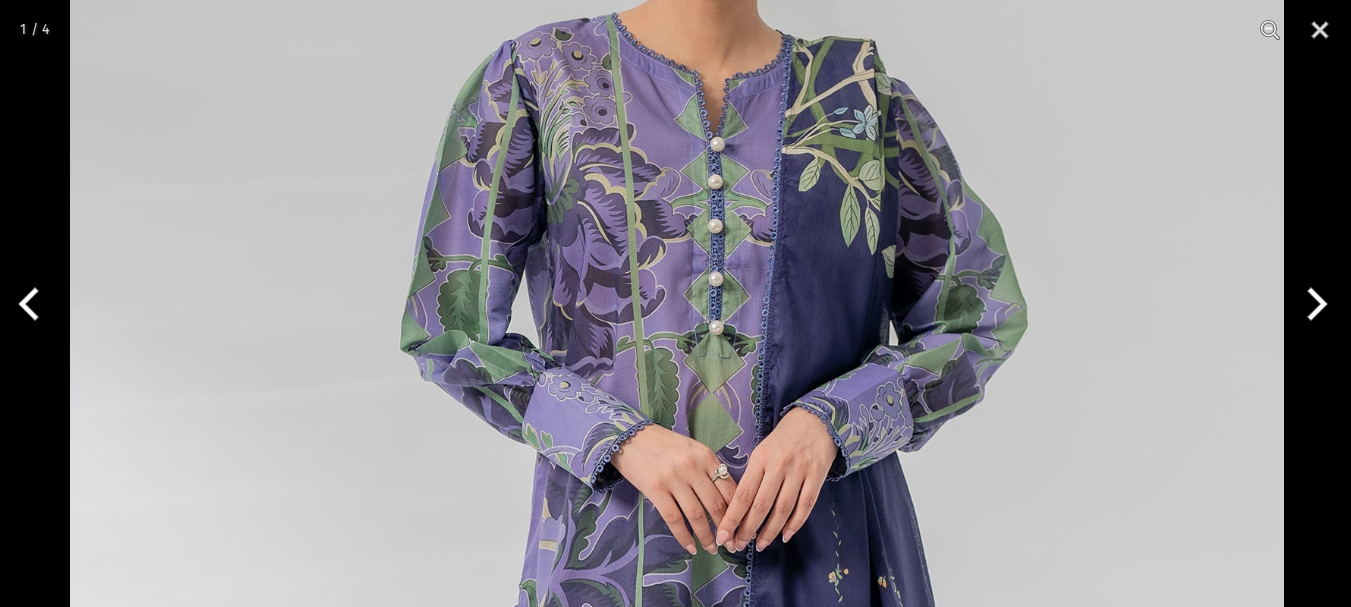 click at bounding box center [677, 632] 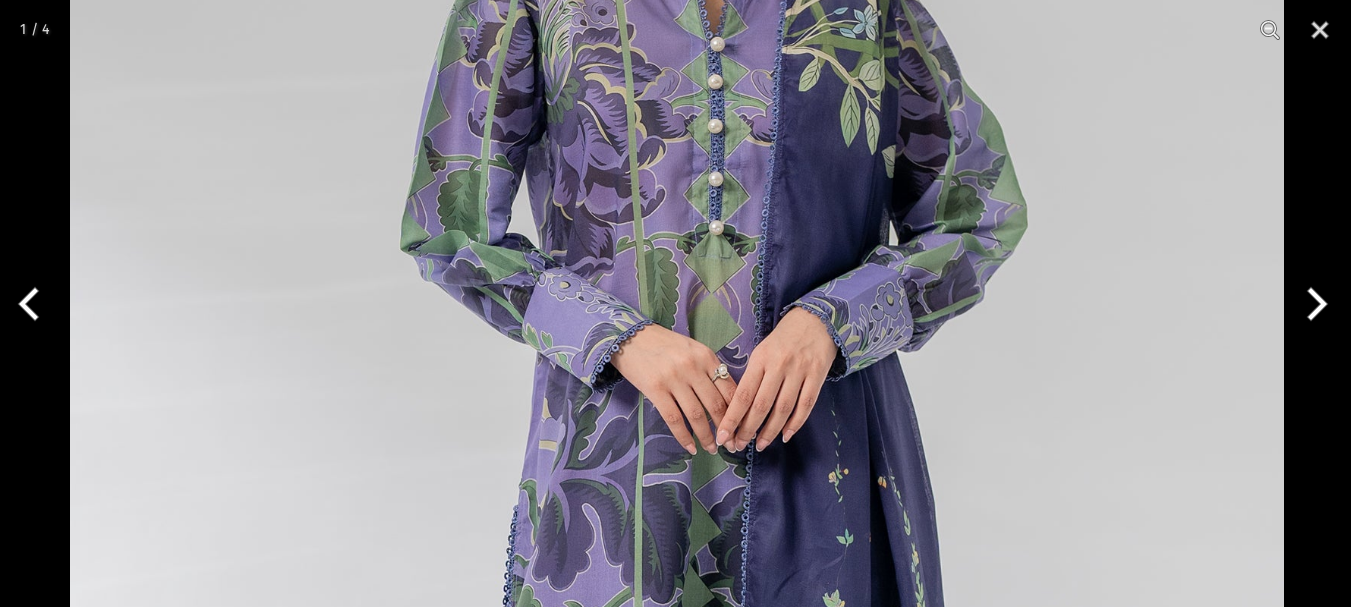 click at bounding box center [677, 532] 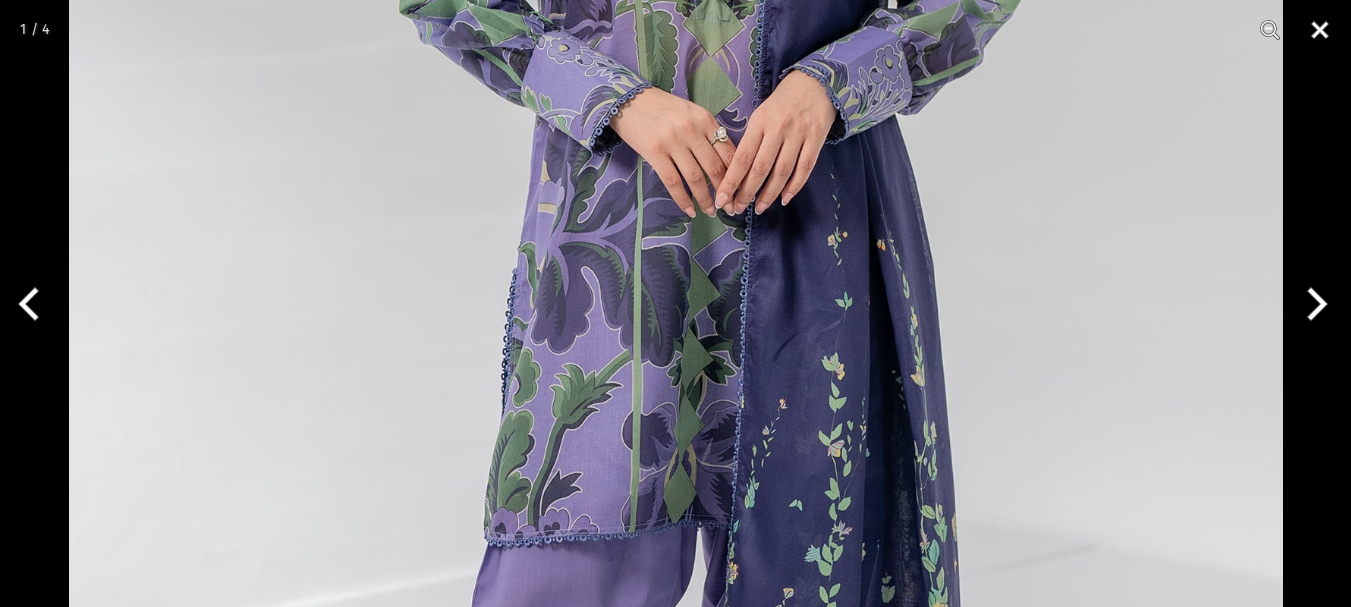 click at bounding box center (1320, 30) 